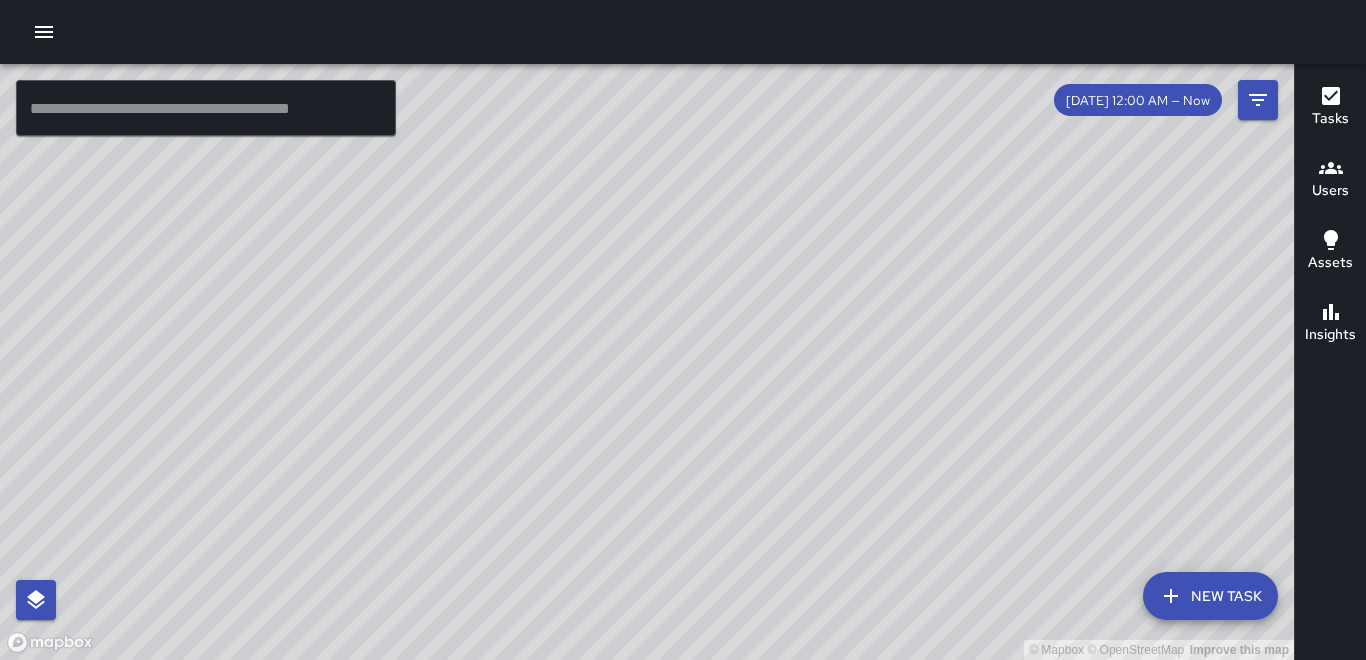 scroll, scrollTop: 0, scrollLeft: 0, axis: both 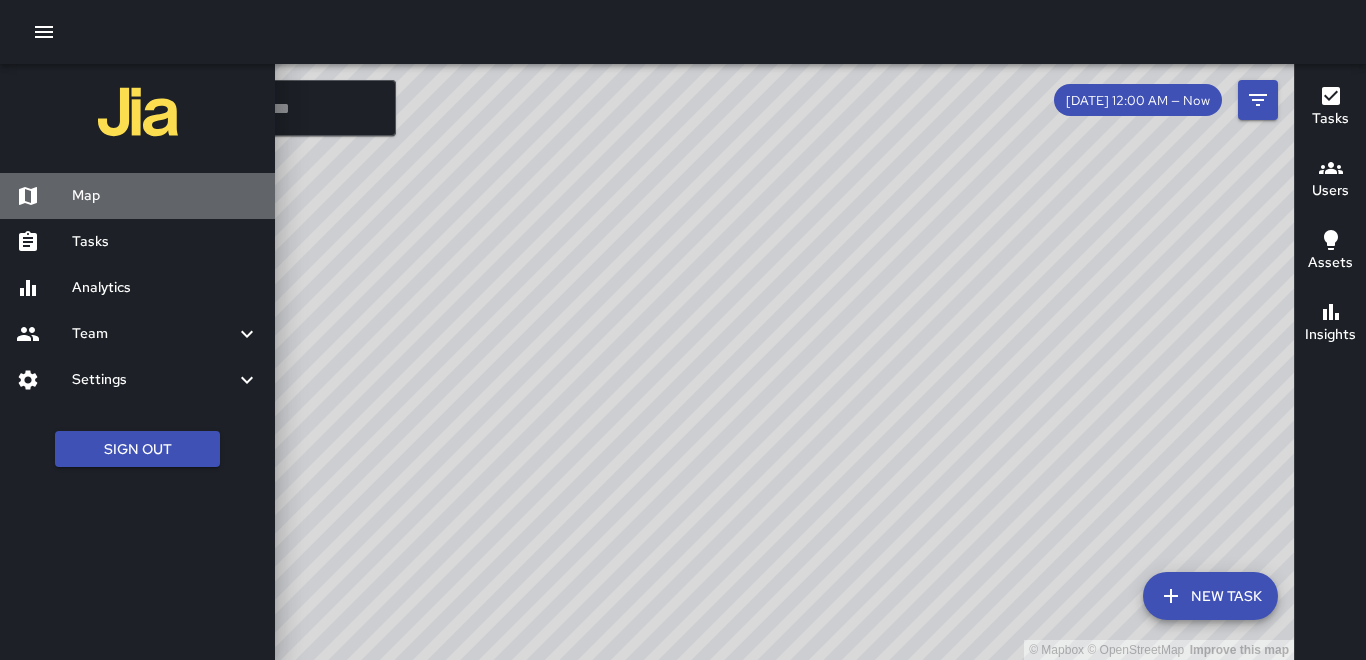 click on "Map" at bounding box center [165, 196] 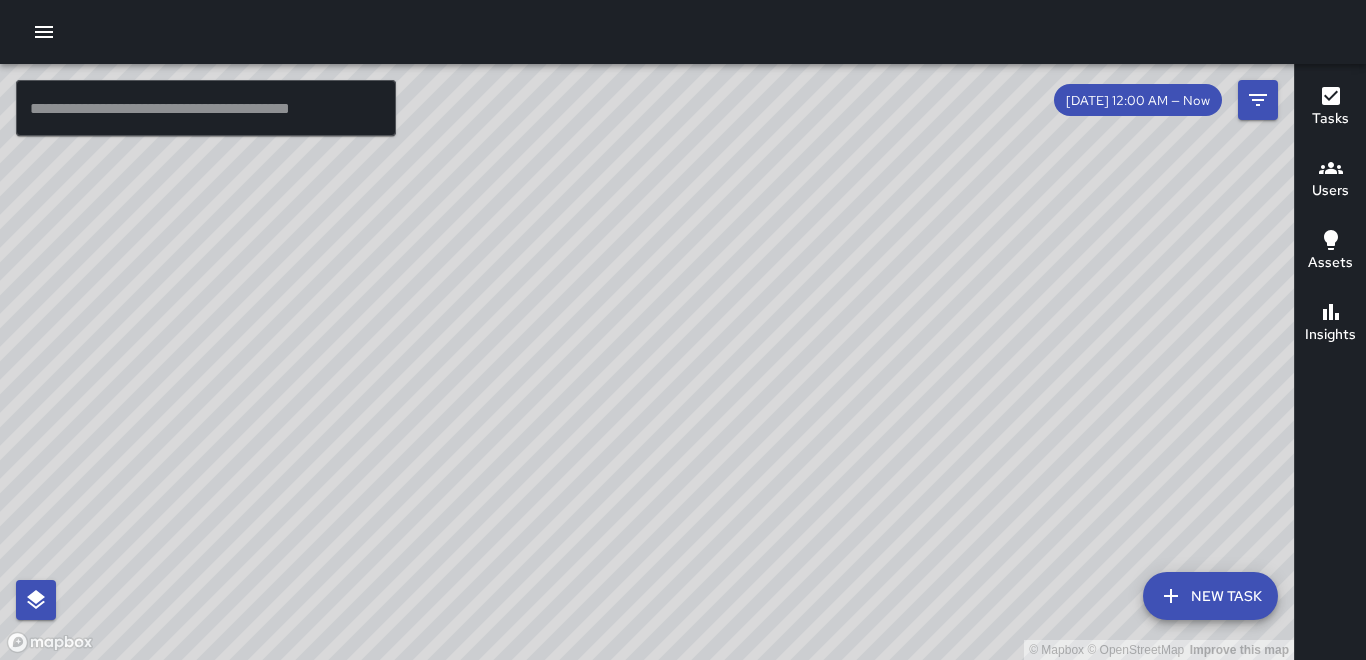 drag, startPoint x: 317, startPoint y: 350, endPoint x: 534, endPoint y: 314, distance: 219.96591 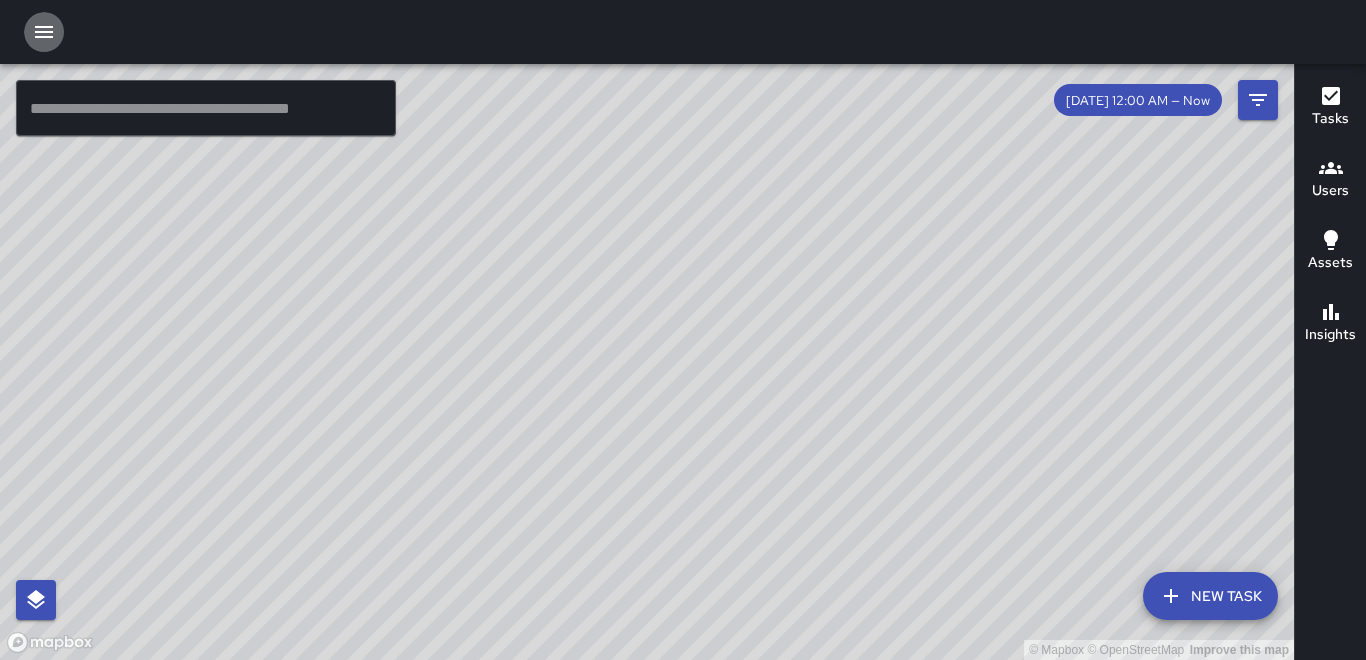 click 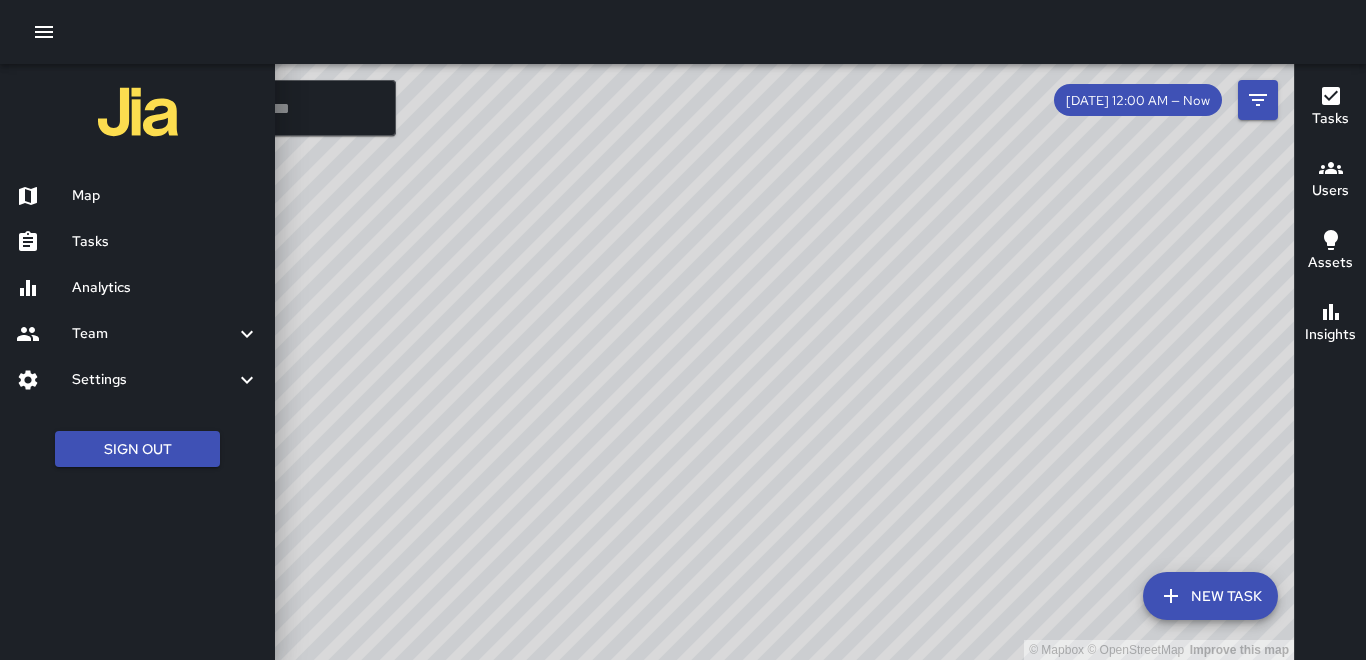 click on "Tasks" at bounding box center [165, 242] 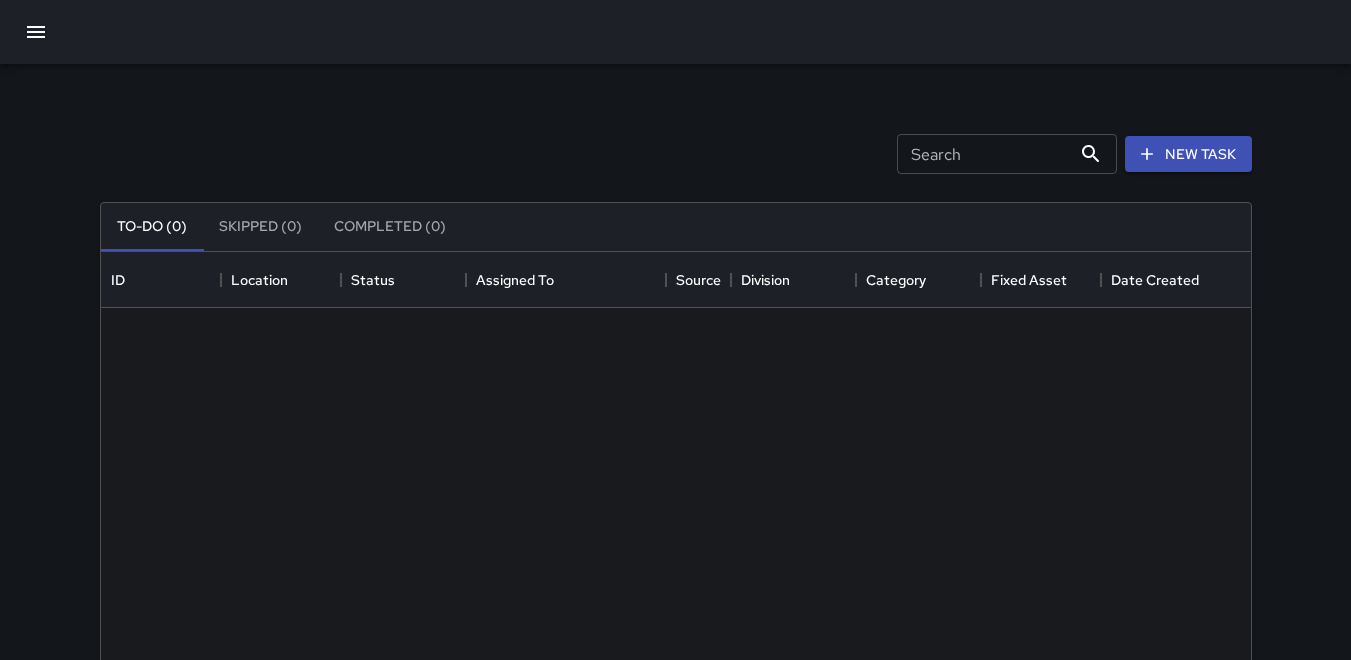 scroll, scrollTop: 16, scrollLeft: 16, axis: both 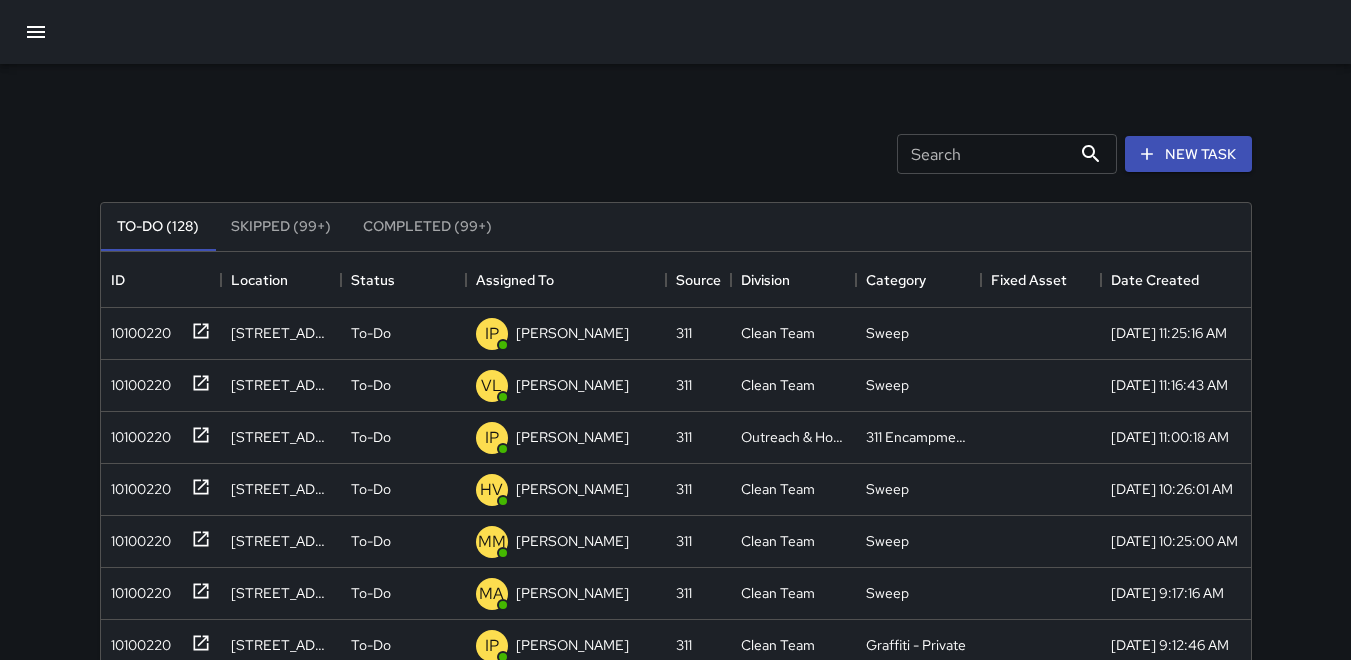 click on "Search Search New Task To-Do (128) Skipped (99+) Completed (99+) ID Location Status Assigned To Source Division Category Fixed Asset Date Created 10100220 [GEOGRAPHIC_DATA] To-Do IP [PERSON_NAME] 311 Clean Team Sweep [DATE] 11:25:16 AM 10100220 [STREET_ADDRESS] To-Do [PERSON_NAME] 311 Clean Team Sweep [DATE] 11:16:43 AM 10100220 [GEOGRAPHIC_DATA] To-Do IP [PERSON_NAME] 311 Outreach & Hospitality 311 Encampments [DATE] 11:00:18 AM 10100220 [GEOGRAPHIC_DATA] To-[GEOGRAPHIC_DATA][PERSON_NAME] 311 Clean Team Sweep [DATE] 10:26:01 AM 10100220 [GEOGRAPHIC_DATA] To-Do MM [PERSON_NAME] 311 Clean Team Sweep [DATE] 10:25:00 AM 10100220 [GEOGRAPHIC_DATA][PERSON_NAME] To-Do MA [PERSON_NAME] 311 Clean Team Sweep [DATE] 9:17:16 AM 10100220 1091 [GEOGRAPHIC_DATA] To-Do IP [PERSON_NAME] 311 Clean Team Graffiti - Private [DATE] 9:12:46 AM 10100220 [GEOGRAPHIC_DATA] To-Do MA [PERSON_NAME] 311 Clean Team Sweep [DATE] 9:11:51 AM 10100220 [GEOGRAPHIC_DATA] To-Do IP [PERSON_NAME] 311 Clean Team Sweep [DATE] 9:11:51 AM 10100220 To-Do IP TA" at bounding box center [675, 590] 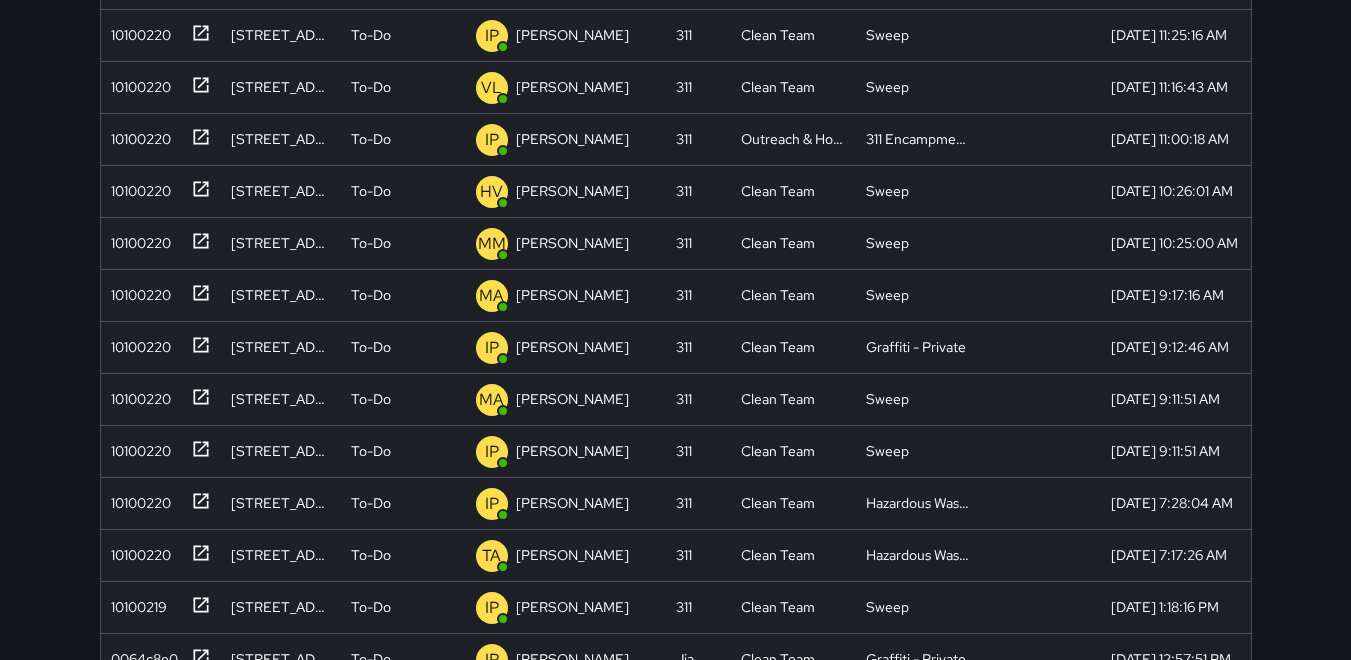 scroll, scrollTop: 300, scrollLeft: 0, axis: vertical 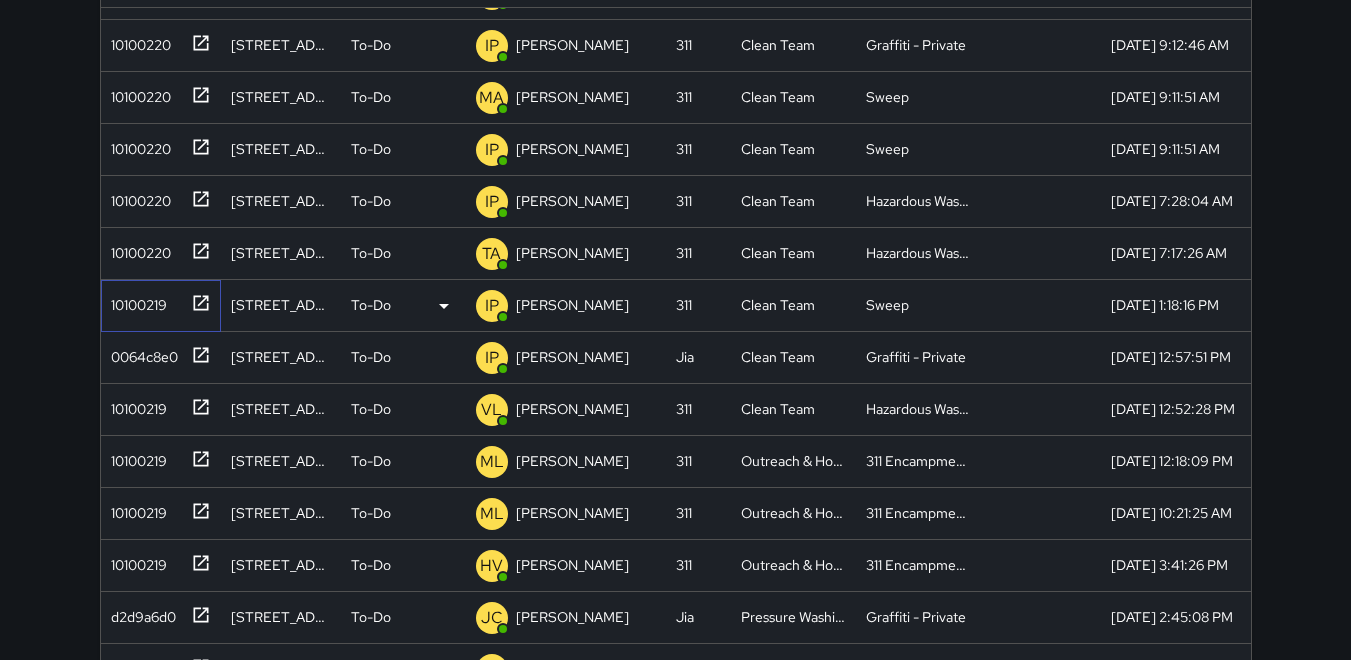 click on "10100219" at bounding box center (135, 301) 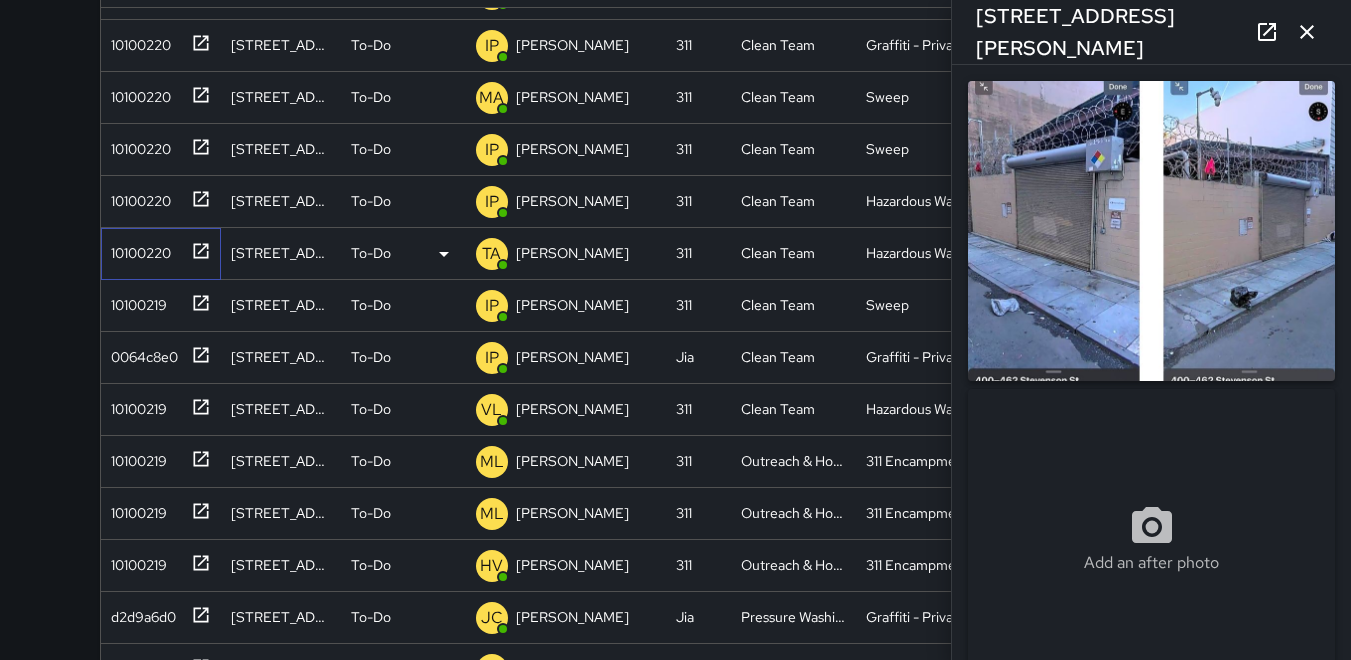 click on "10100220" at bounding box center (137, 249) 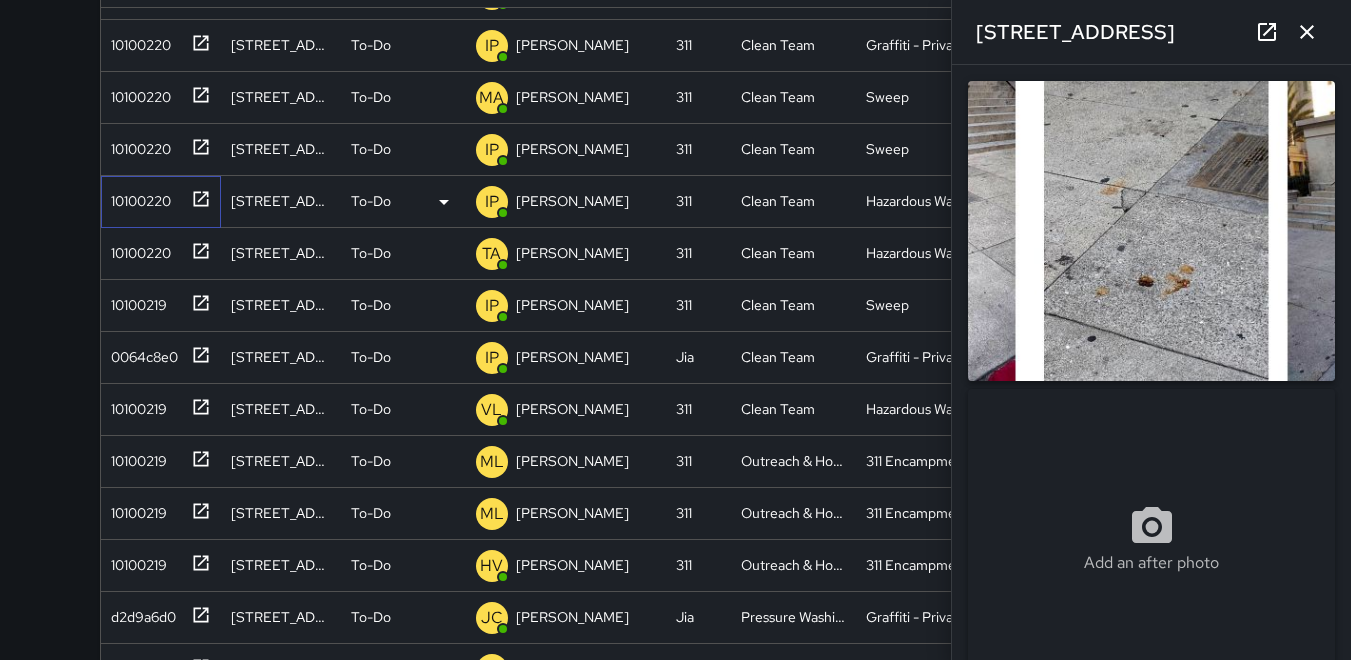 click on "10100220" at bounding box center [137, 197] 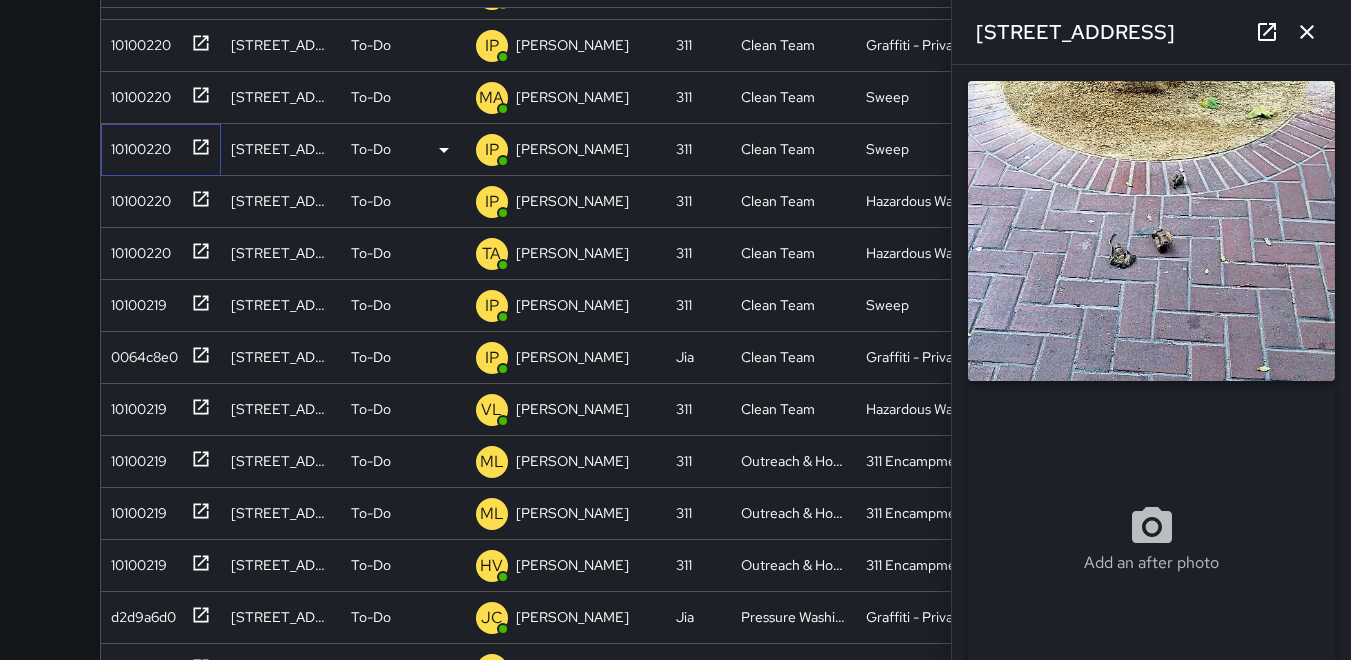 click on "10100220" at bounding box center [137, 145] 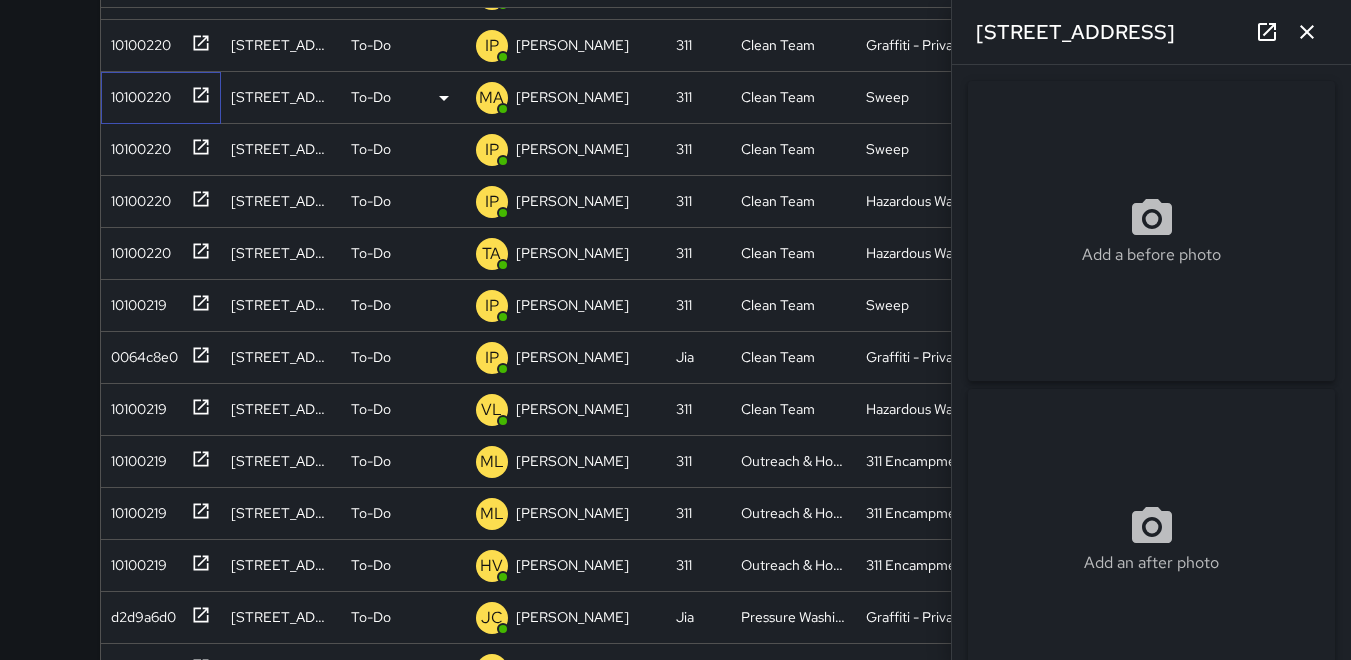 click on "10100220" at bounding box center [137, 93] 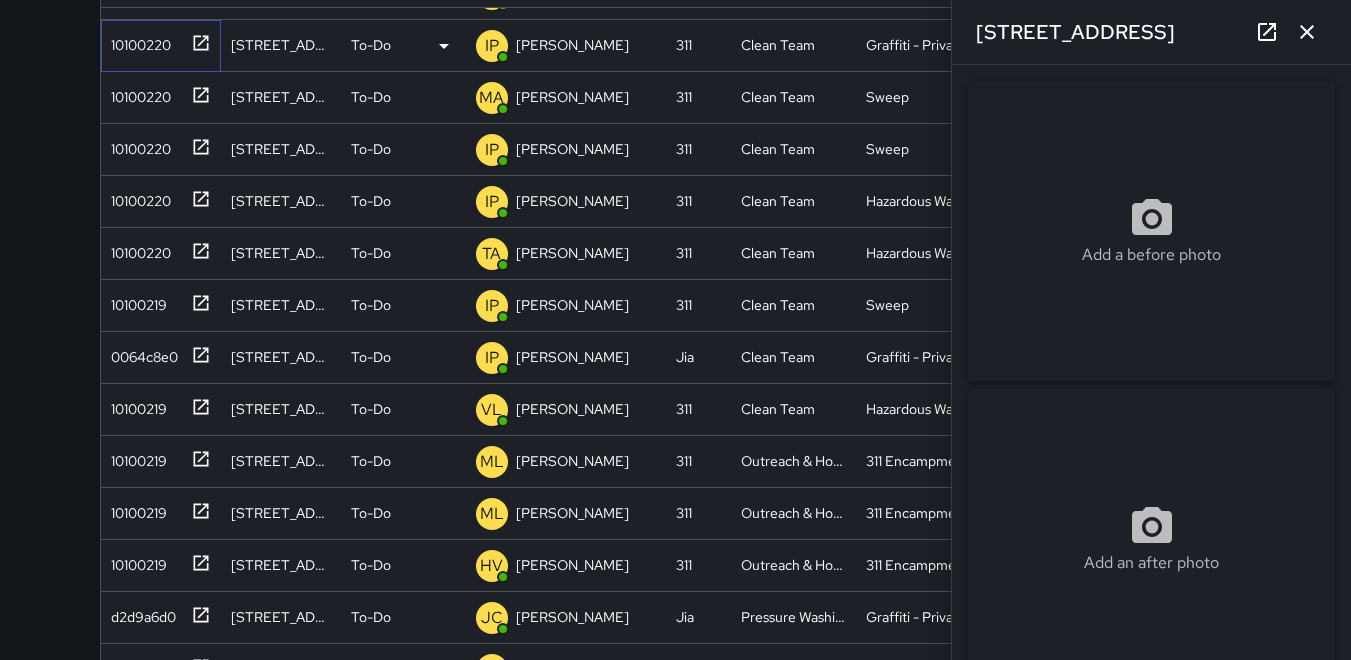 click on "10100220" at bounding box center (137, 41) 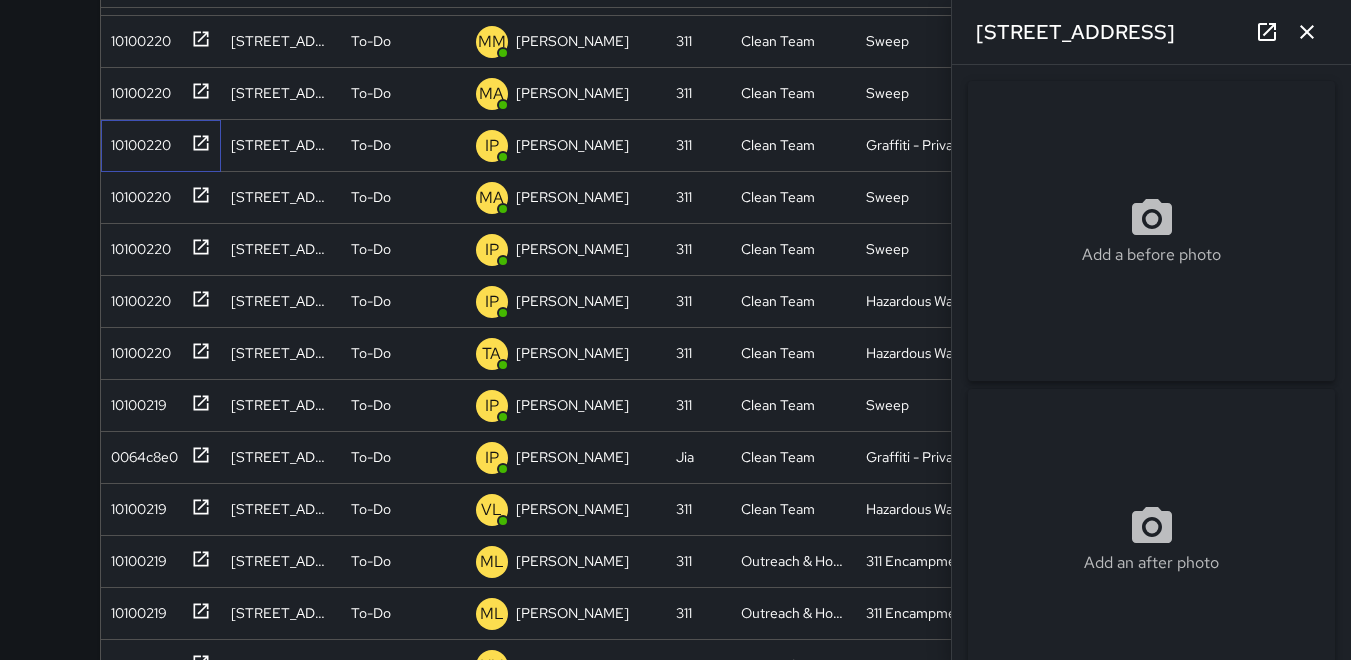 scroll, scrollTop: 0, scrollLeft: 0, axis: both 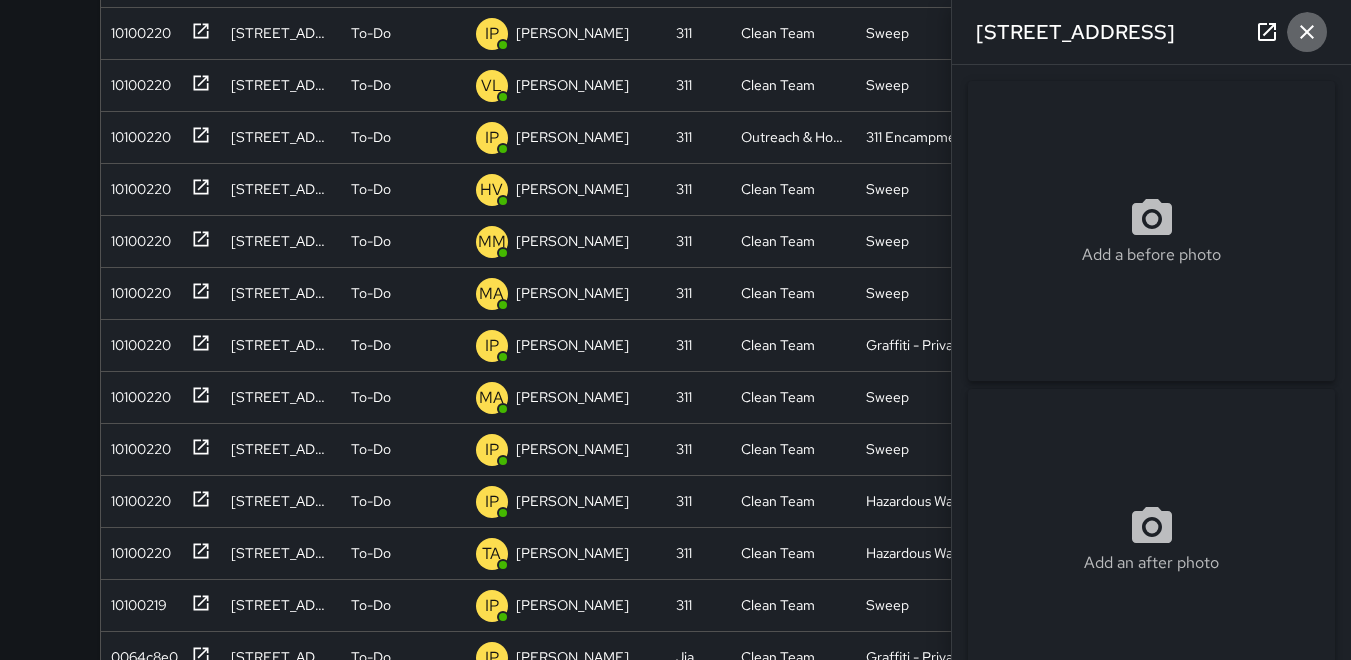 click 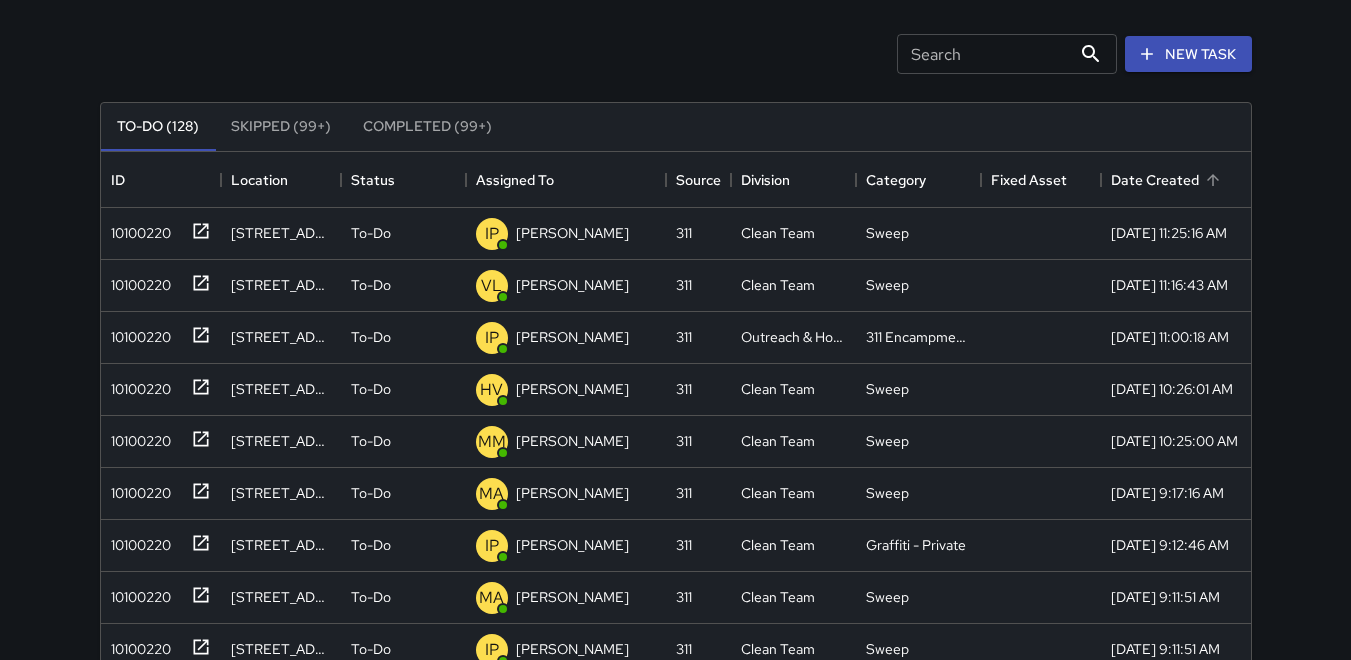 scroll, scrollTop: 0, scrollLeft: 0, axis: both 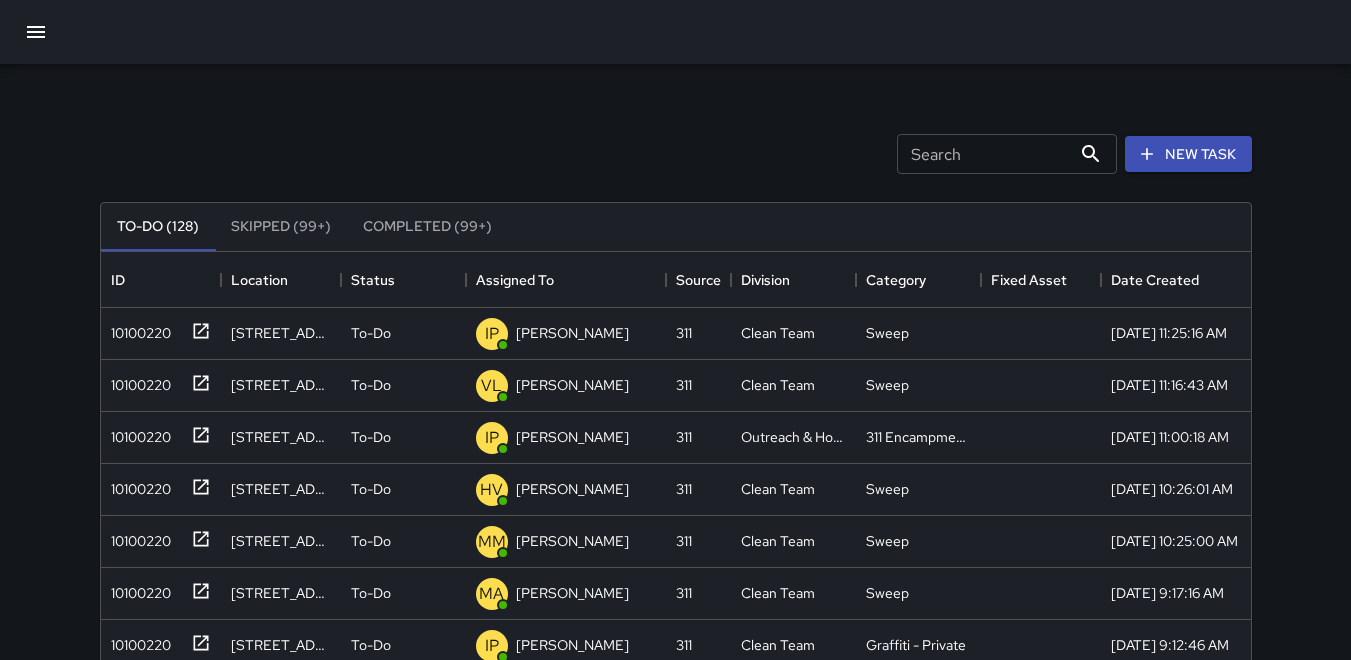 click on "Search Search New Task To-Do (128) Skipped (99+) Completed (99+) ID Location Status Assigned To Source Division Category Fixed Asset Date Created 10100220 [GEOGRAPHIC_DATA] To-Do IP [PERSON_NAME] 311 Clean Team Sweep [DATE] 11:25:16 AM 10100220 [STREET_ADDRESS] To-Do [PERSON_NAME] 311 Clean Team Sweep [DATE] 11:16:43 AM 10100220 [GEOGRAPHIC_DATA] To-Do IP [PERSON_NAME] 311 Outreach & Hospitality 311 Encampments [DATE] 11:00:18 AM 10100220 [GEOGRAPHIC_DATA] To-[GEOGRAPHIC_DATA][PERSON_NAME] 311 Clean Team Sweep [DATE] 10:26:01 AM 10100220 [GEOGRAPHIC_DATA] To-Do MM [PERSON_NAME] 311 Clean Team Sweep [DATE] 10:25:00 AM 10100220 [GEOGRAPHIC_DATA][PERSON_NAME] To-Do MA [PERSON_NAME] 311 Clean Team Sweep [DATE] 9:17:16 AM 10100220 1091 [GEOGRAPHIC_DATA] To-Do IP [PERSON_NAME] 311 Clean Team Graffiti - Private [DATE] 9:12:46 AM 10100220 [GEOGRAPHIC_DATA] To-Do MA [PERSON_NAME] 311 Clean Team Sweep [DATE] 9:11:51 AM 10100220 [GEOGRAPHIC_DATA] To-Do IP [PERSON_NAME] 311 Clean Team Sweep [DATE] 9:11:51 AM 10100220 To-Do IP TA" at bounding box center (676, 622) 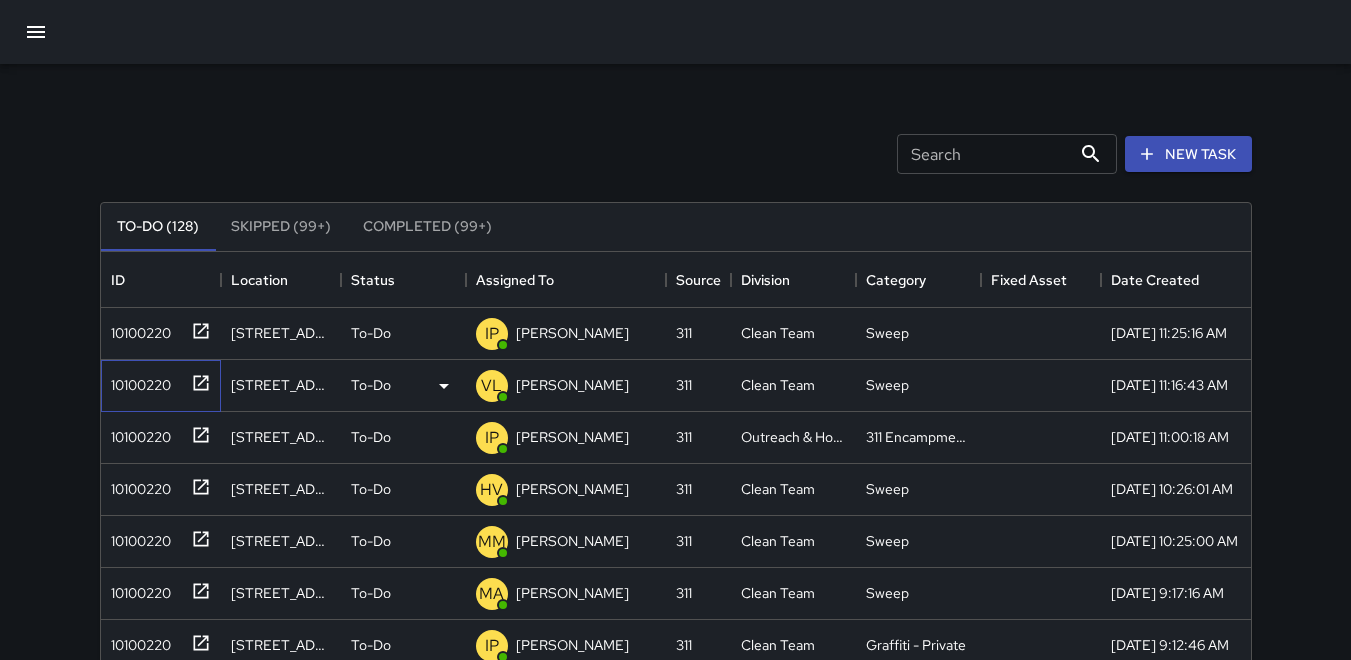 click on "10100220" at bounding box center (137, 381) 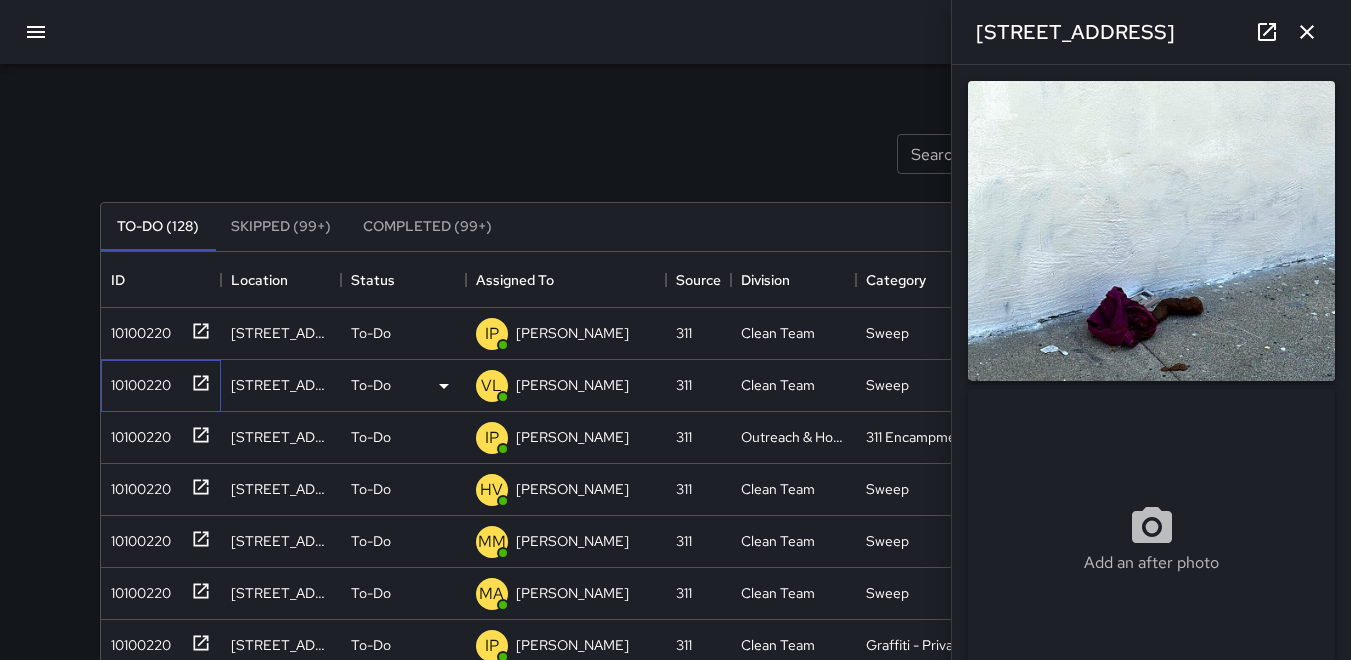 type on "**********" 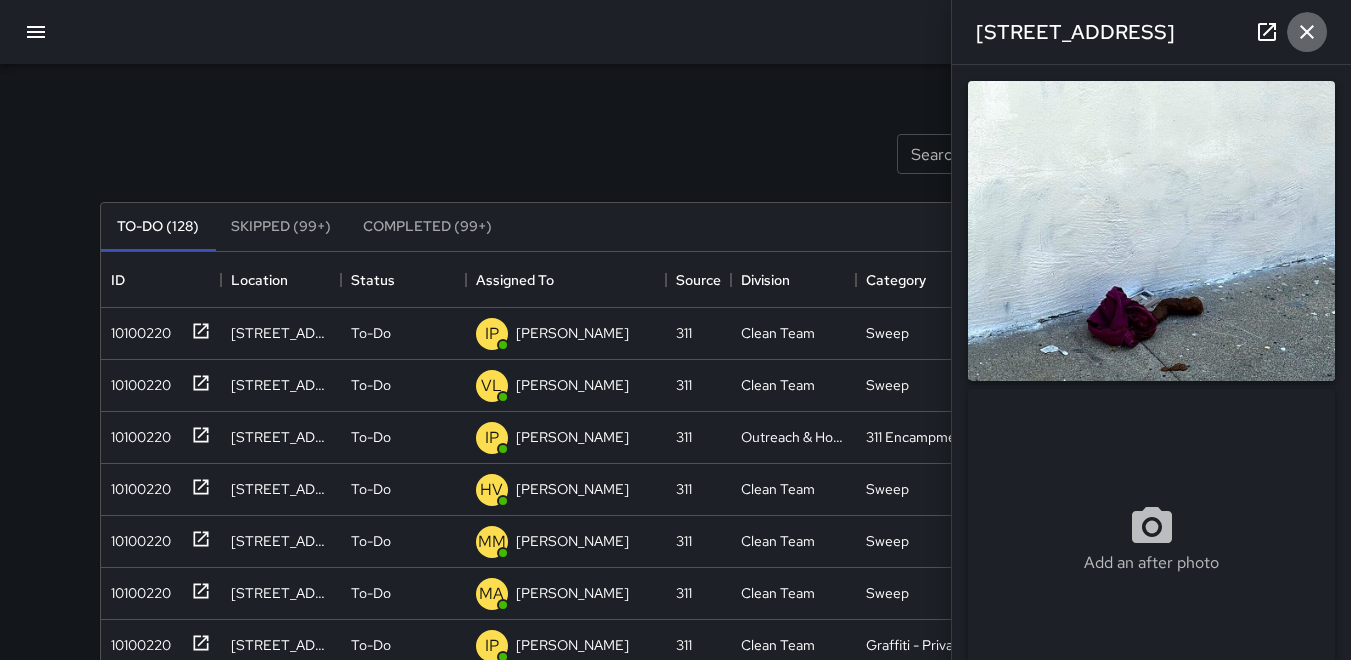 click 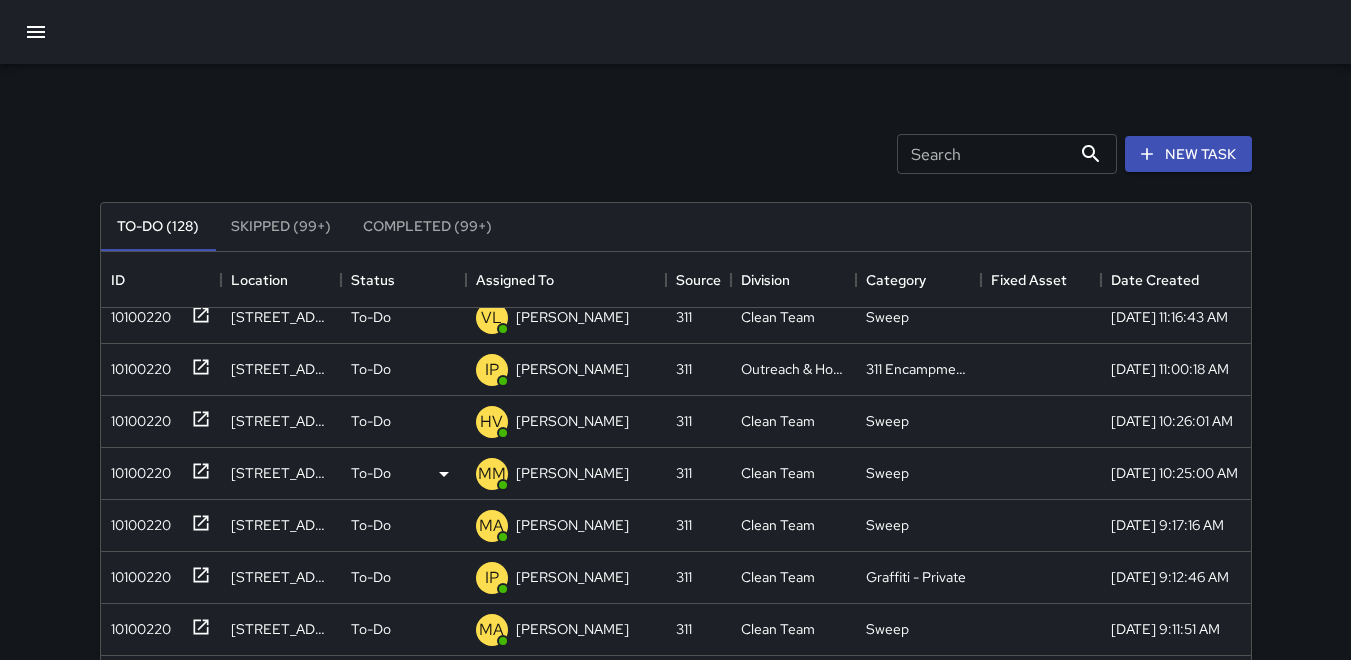 scroll, scrollTop: 100, scrollLeft: 0, axis: vertical 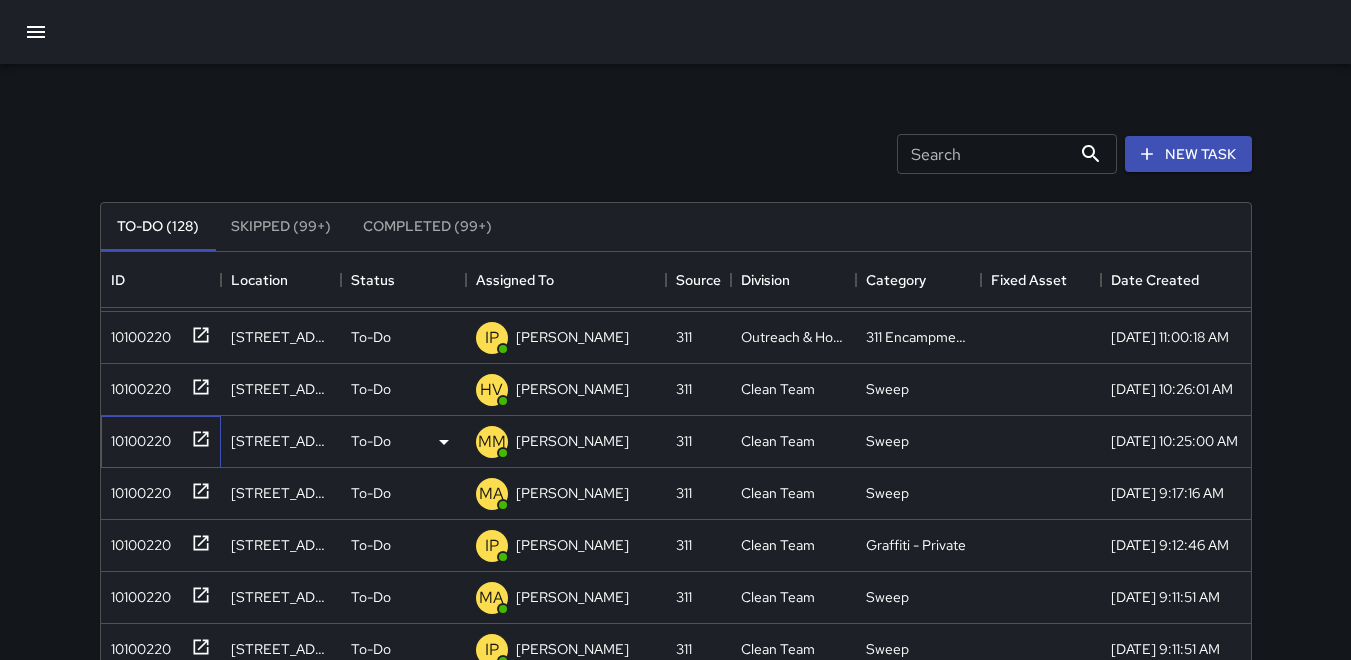 click on "10100220" at bounding box center [137, 437] 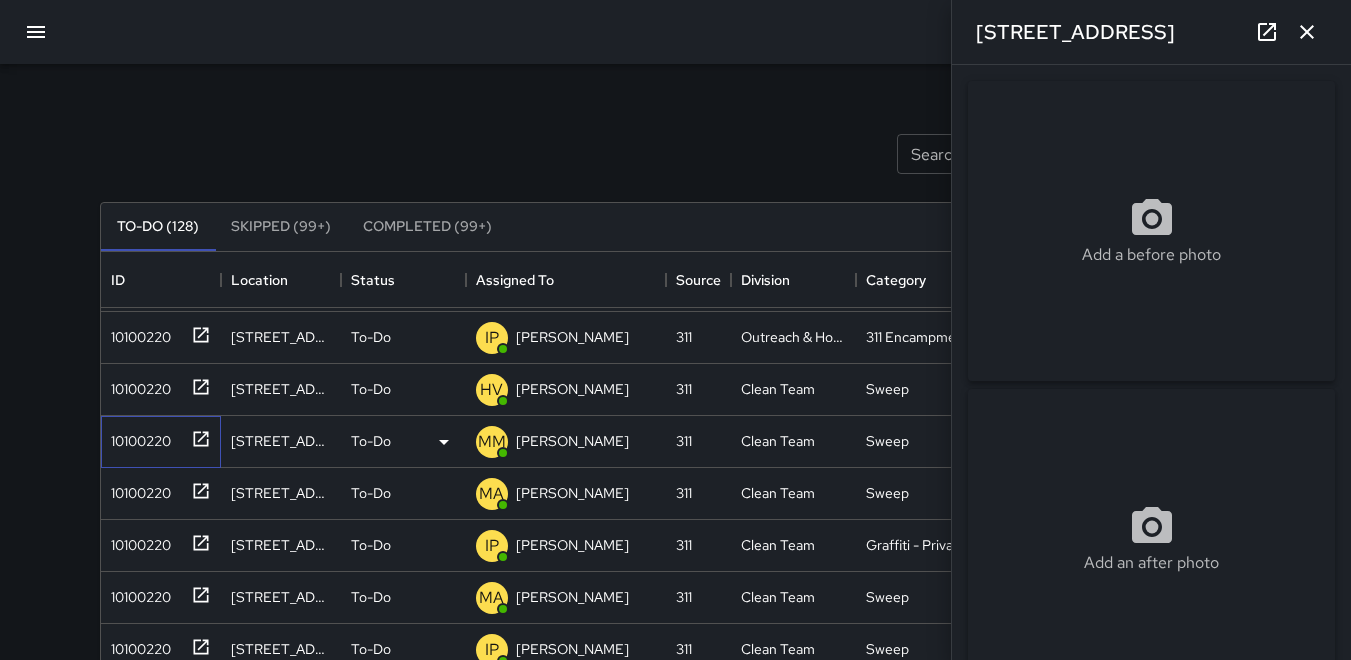 type on "**********" 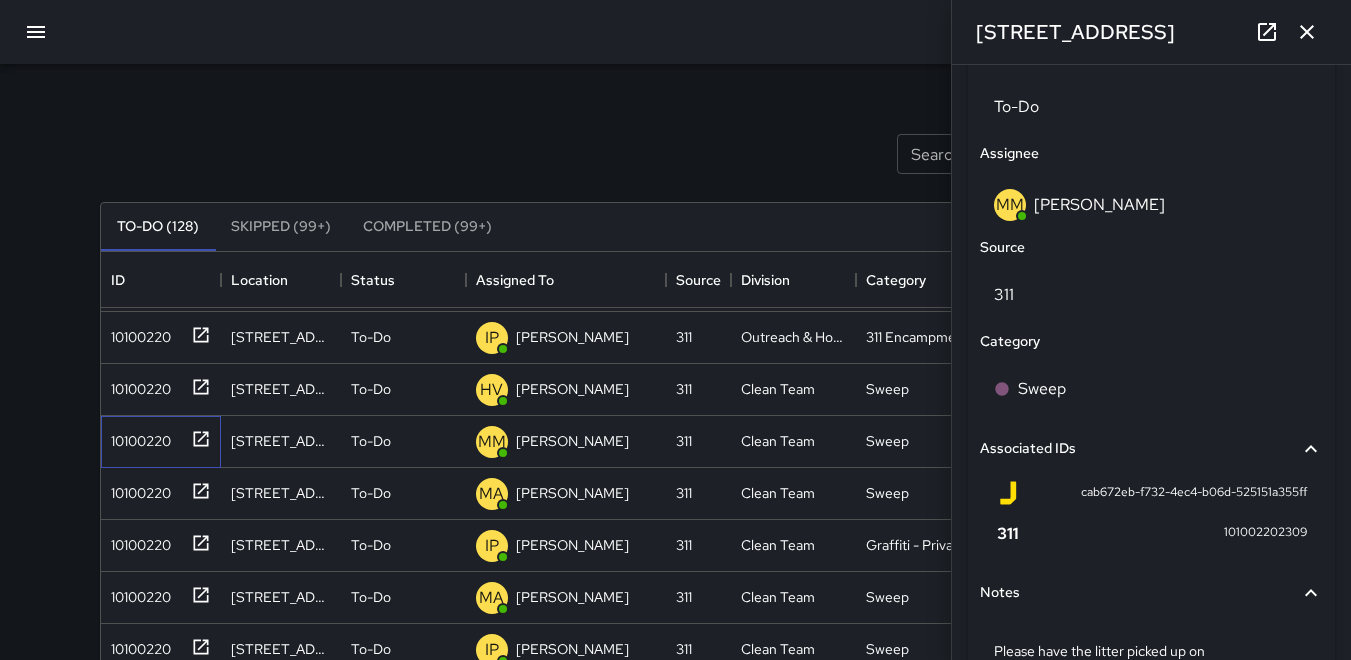 scroll, scrollTop: 1098, scrollLeft: 0, axis: vertical 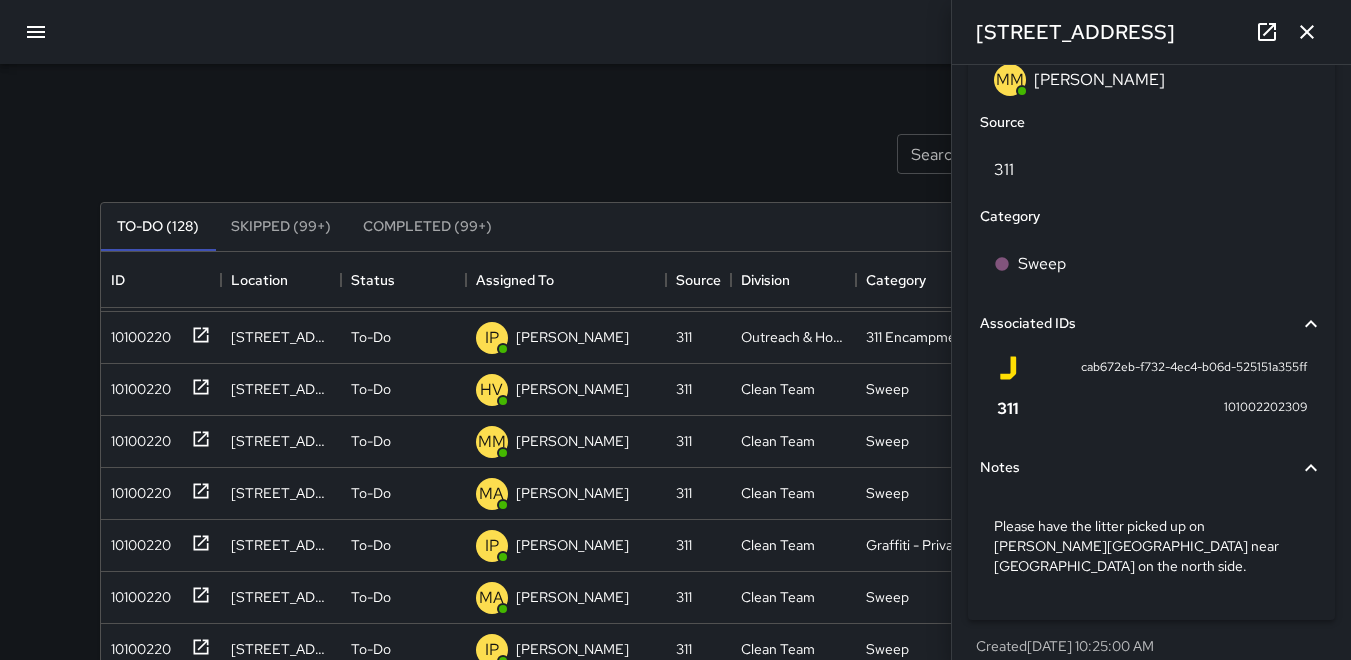 click 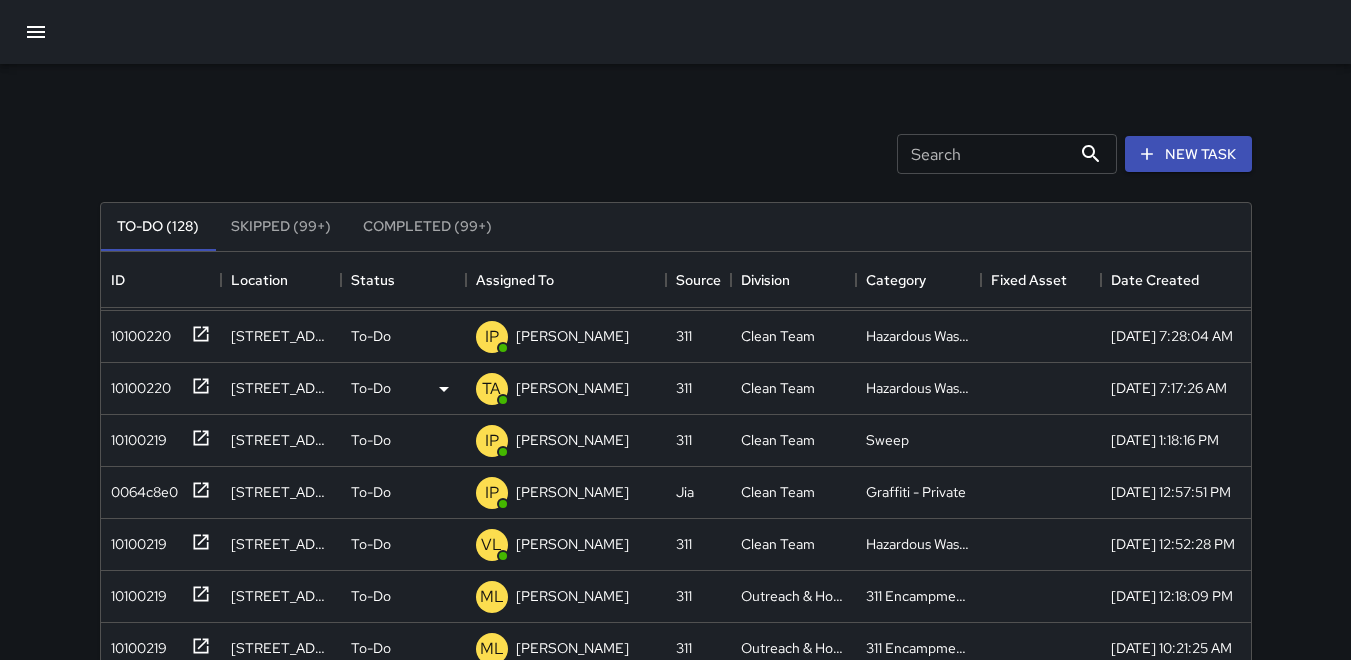 scroll, scrollTop: 500, scrollLeft: 0, axis: vertical 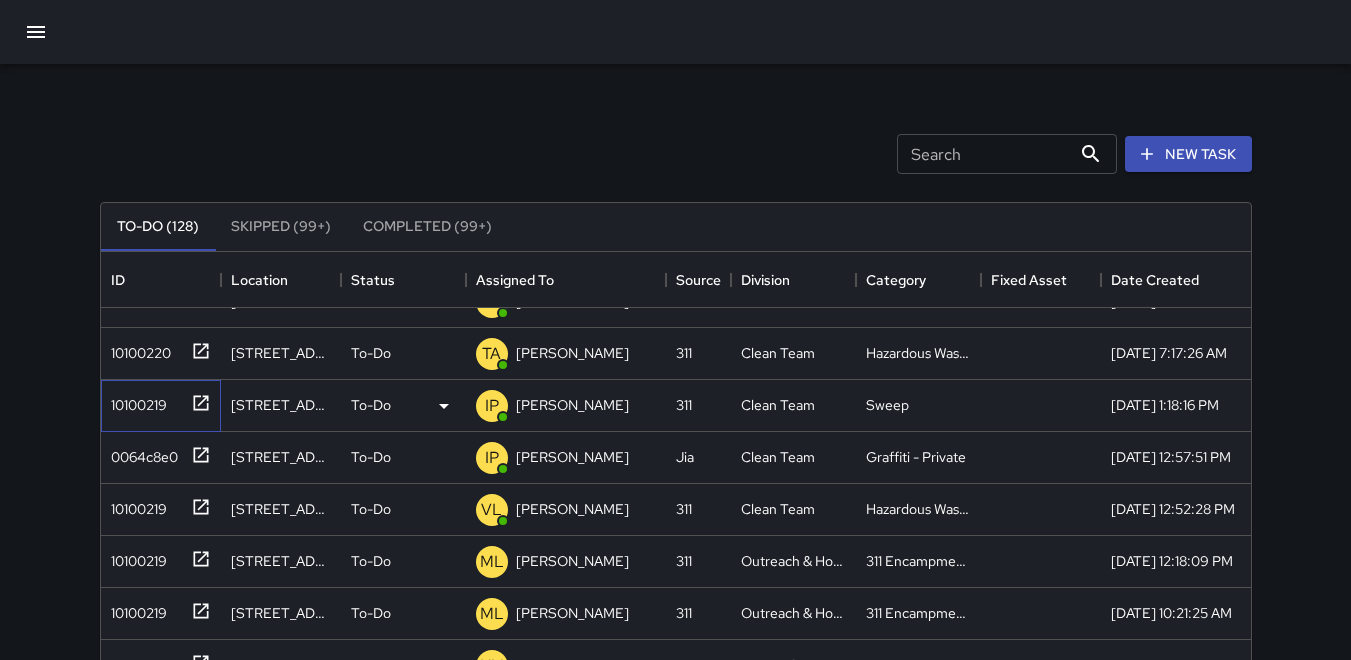 click on "10100219" at bounding box center (135, 401) 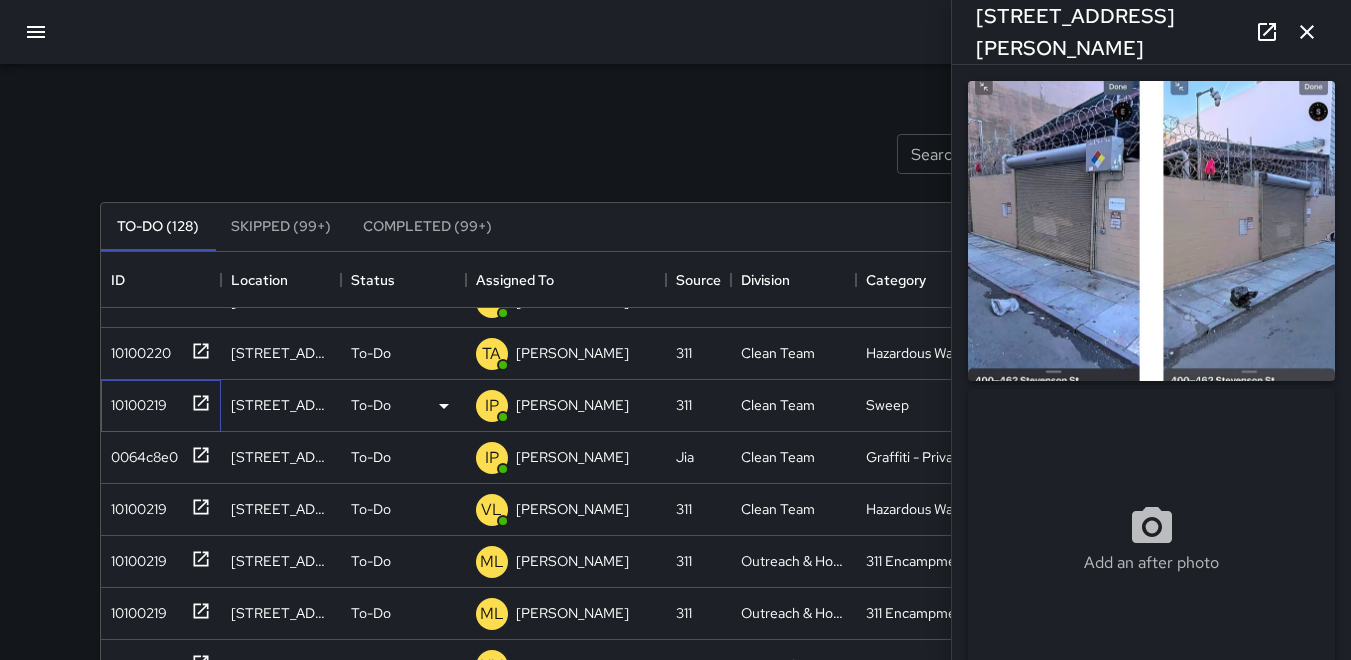 type on "**********" 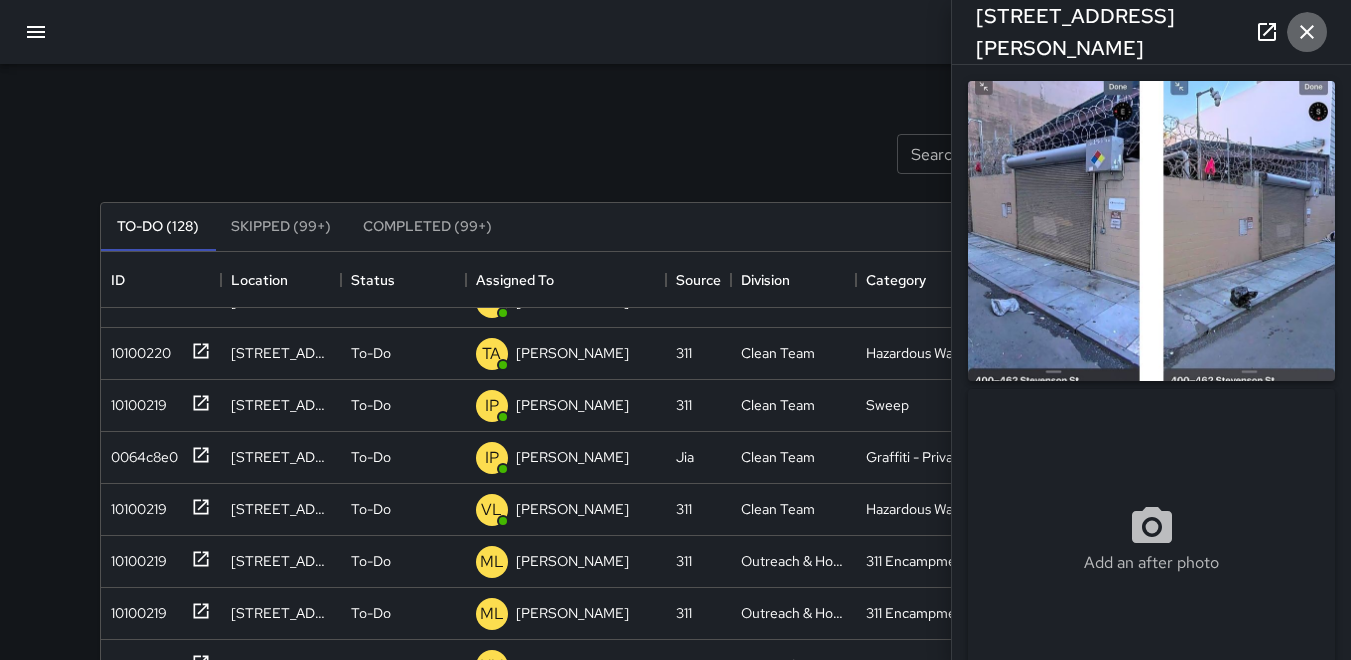 click 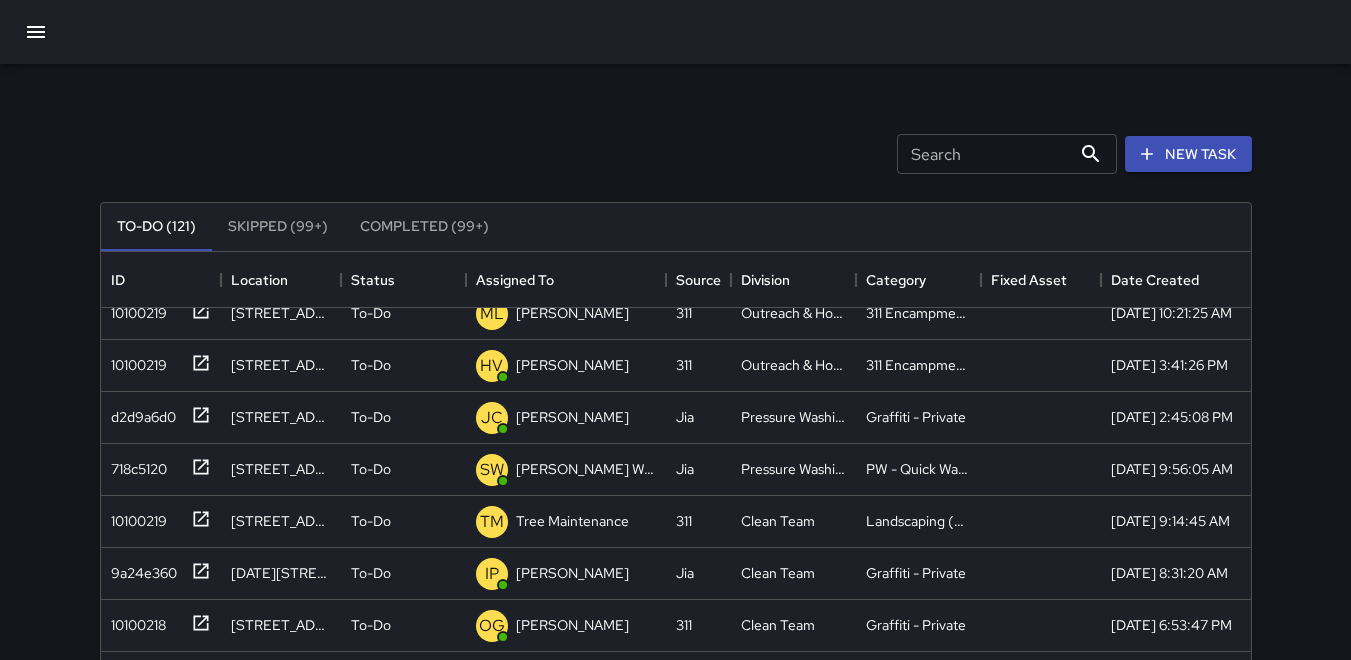 scroll, scrollTop: 488, scrollLeft: 0, axis: vertical 